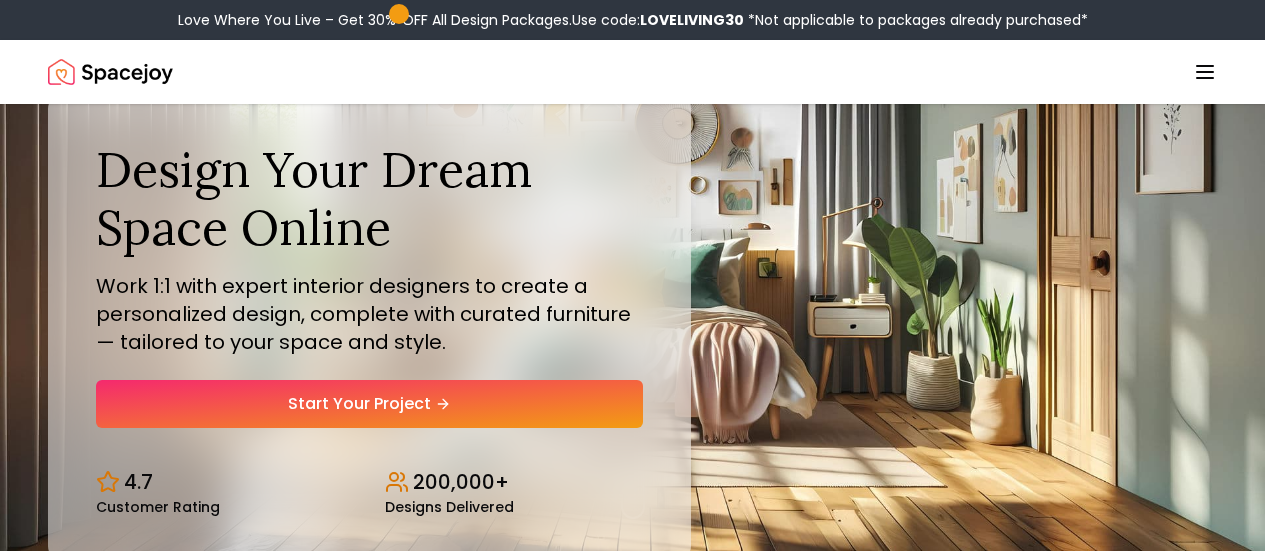 scroll, scrollTop: 0, scrollLeft: 0, axis: both 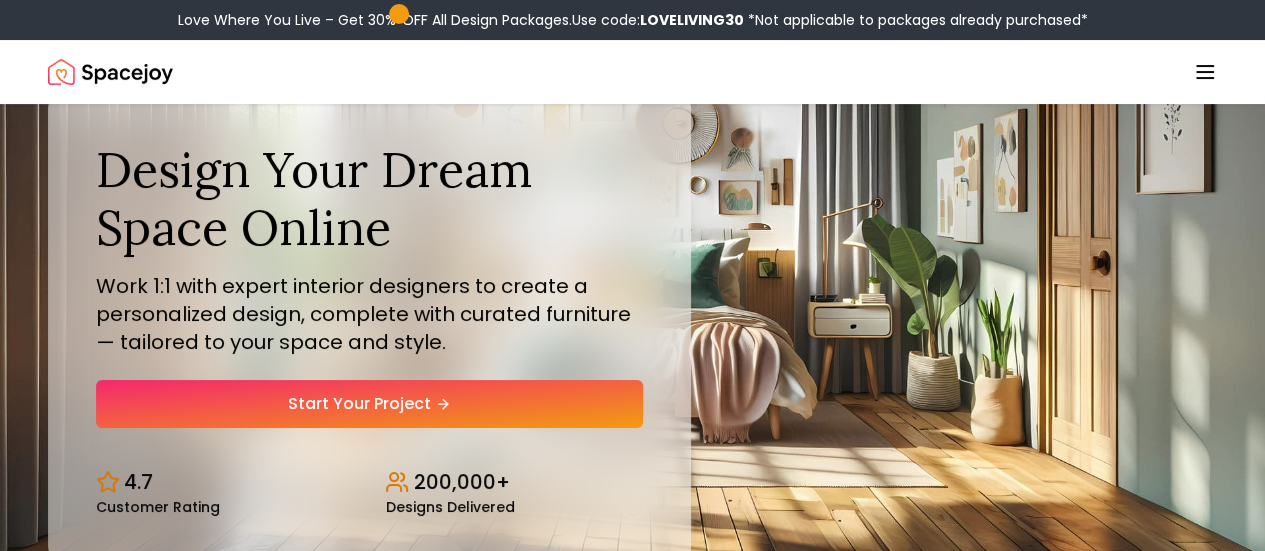 click on "Shop" at bounding box center (0, 0) 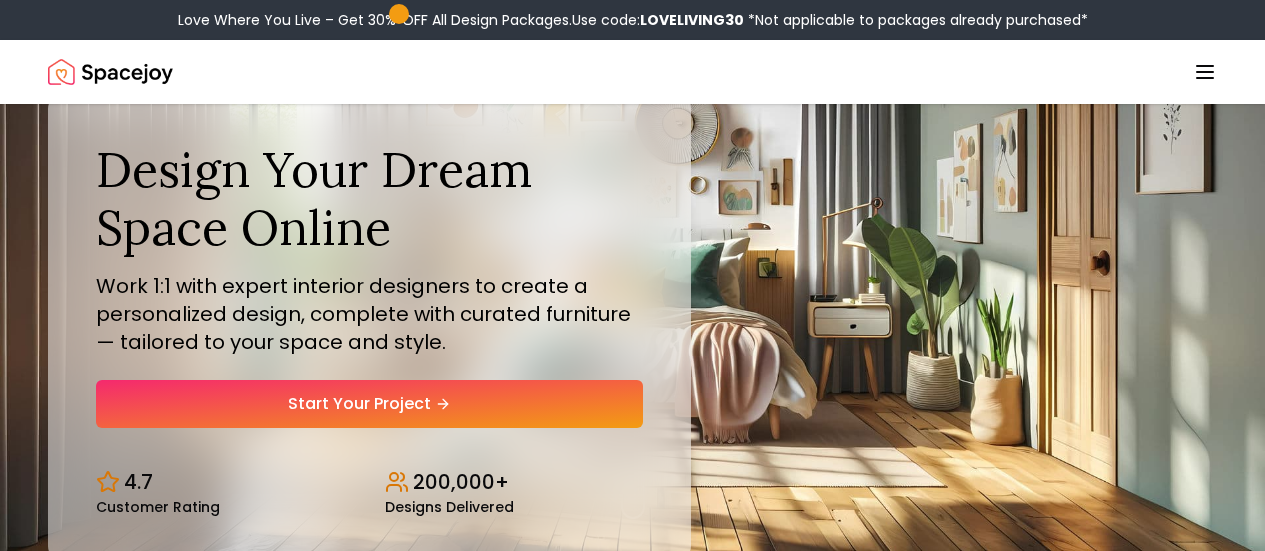 scroll, scrollTop: 0, scrollLeft: 0, axis: both 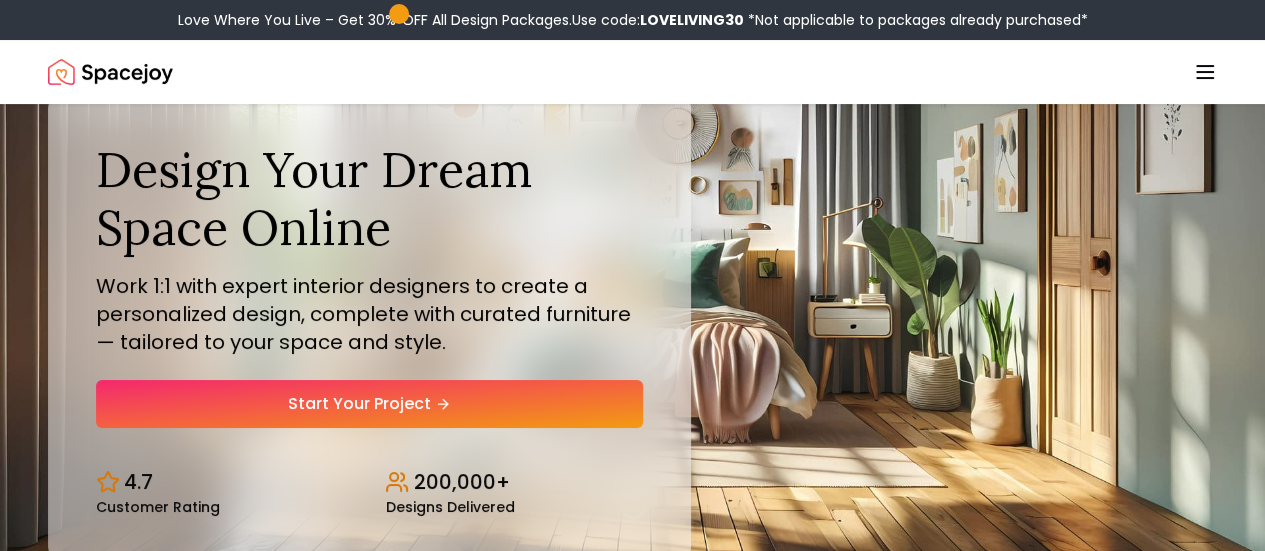 click on "Login" at bounding box center (0, 0) 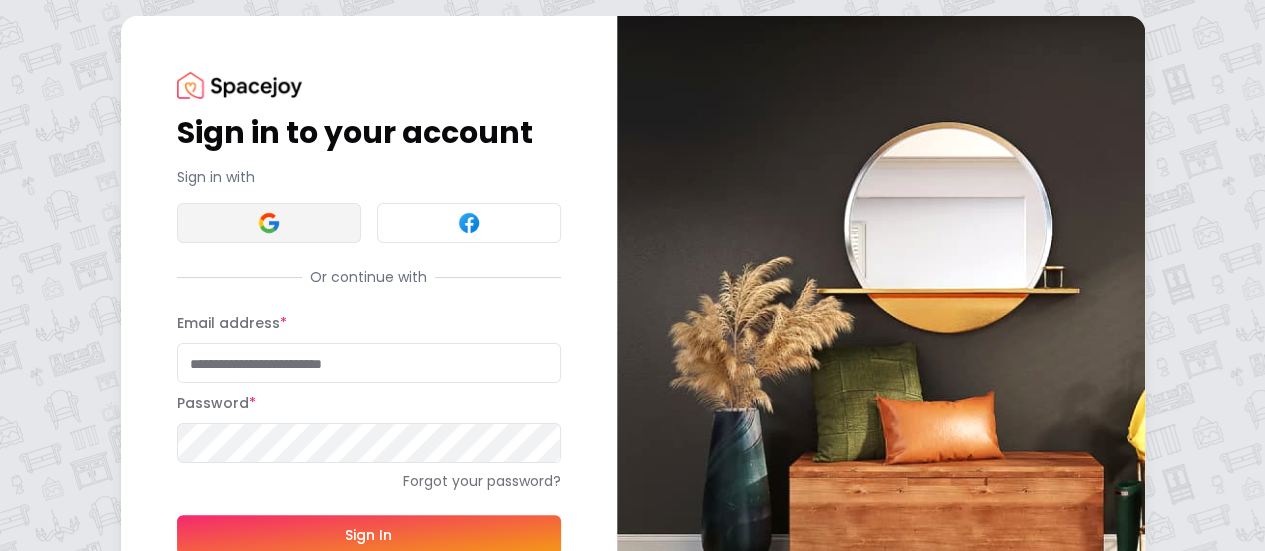 click at bounding box center (269, 223) 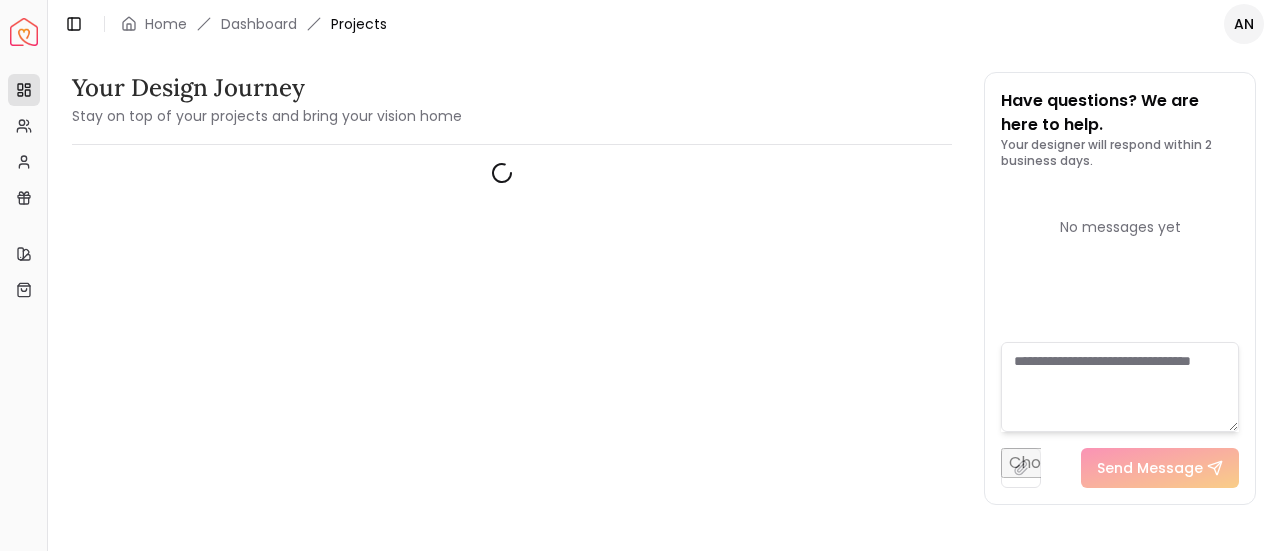 scroll, scrollTop: 0, scrollLeft: 0, axis: both 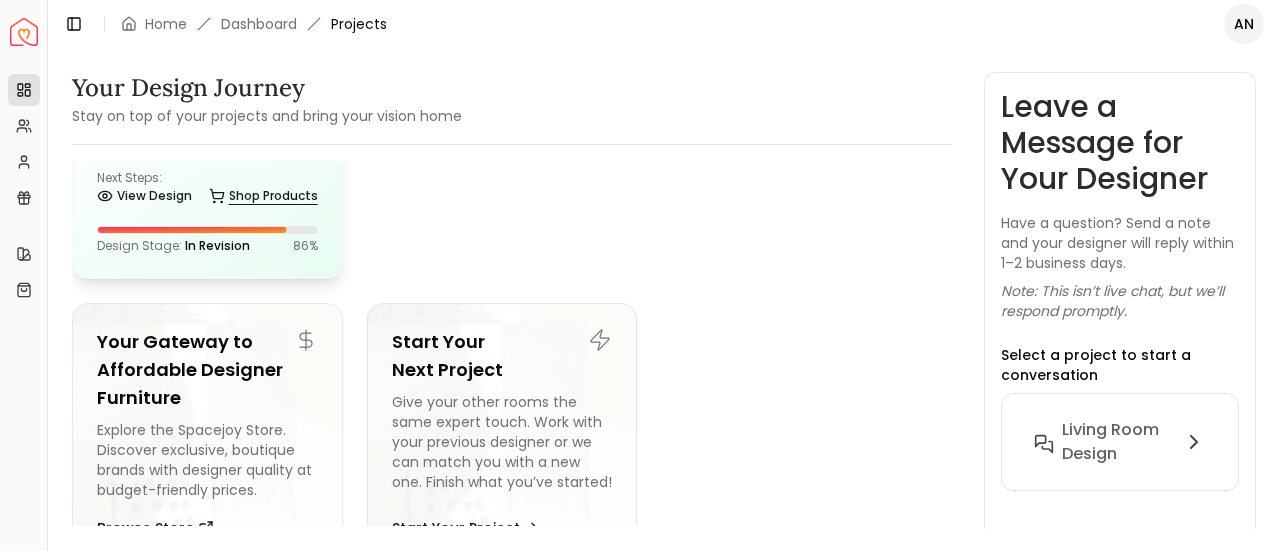 click on "Shop Products" at bounding box center (263, 196) 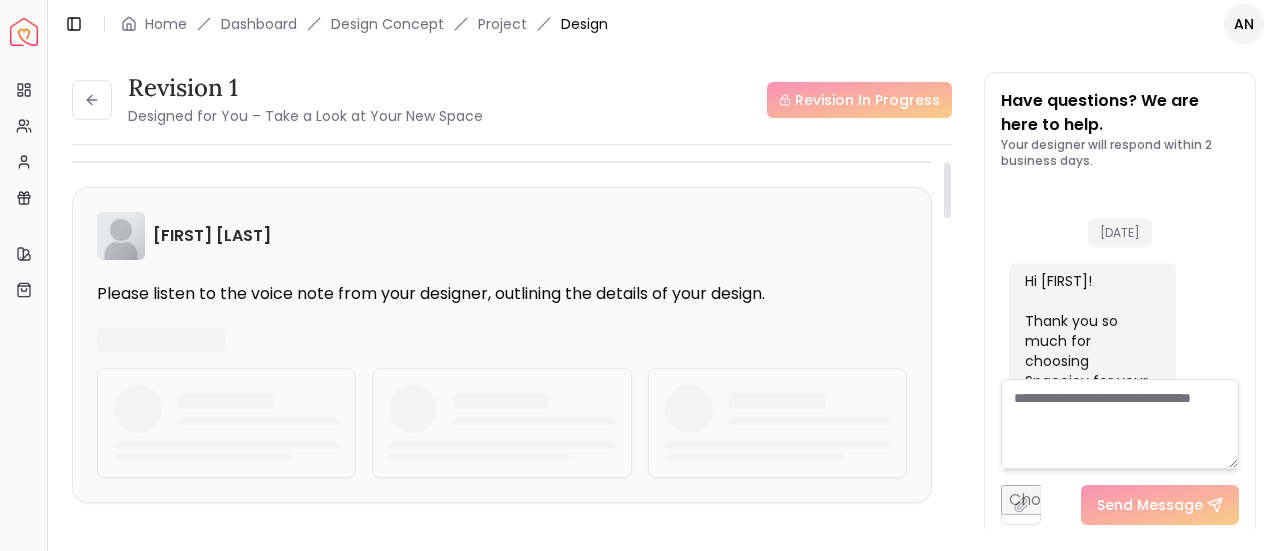 scroll, scrollTop: 2472, scrollLeft: 0, axis: vertical 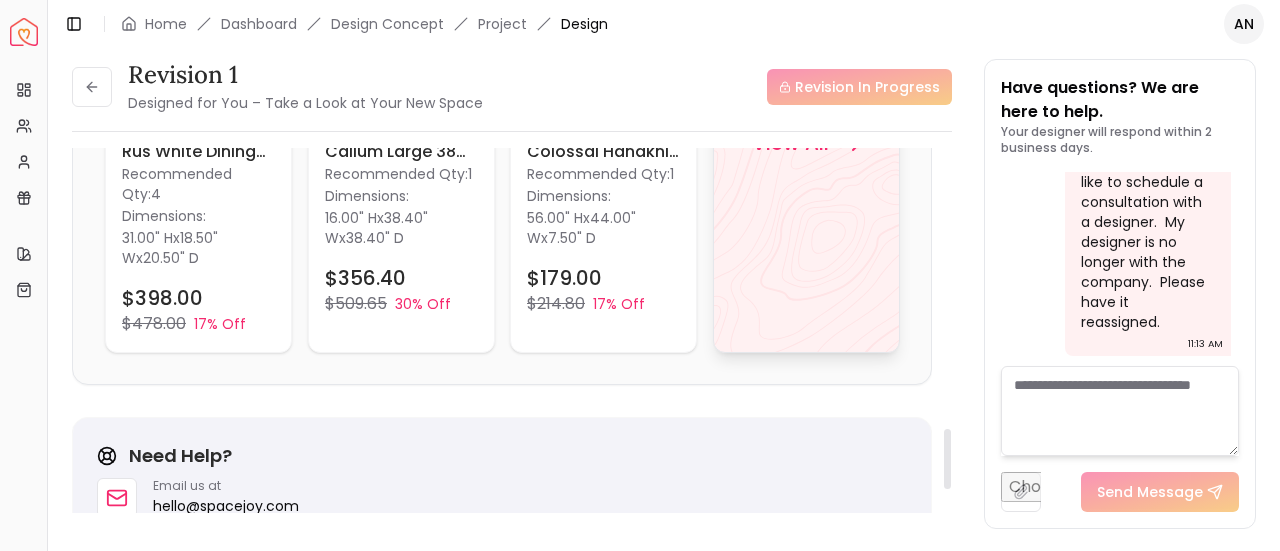click on "View All" at bounding box center [806, 143] 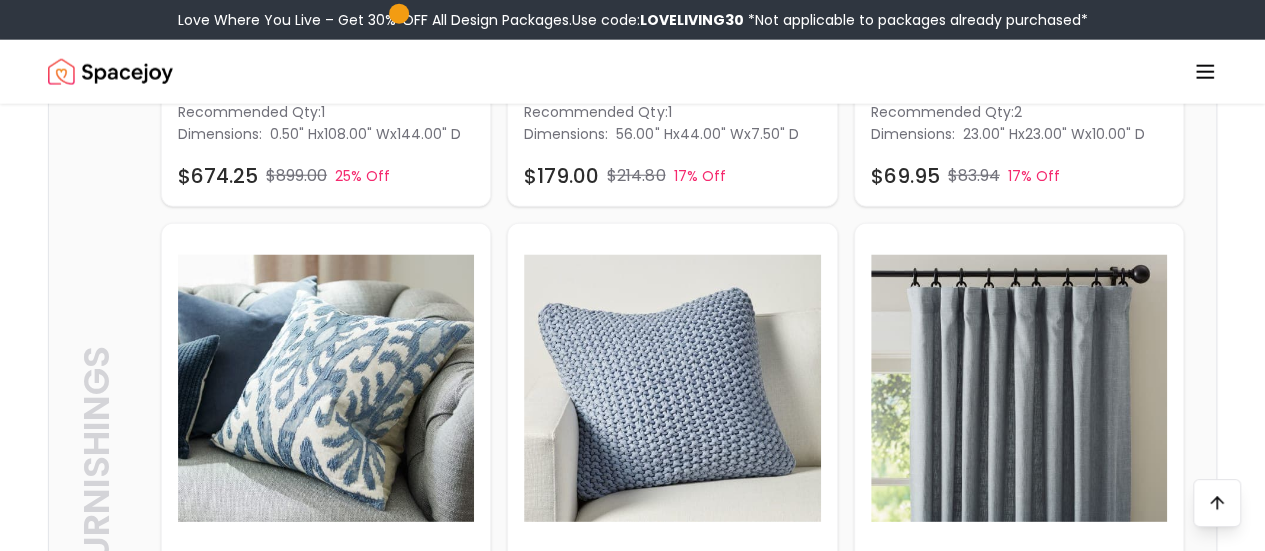 scroll, scrollTop: 2600, scrollLeft: 0, axis: vertical 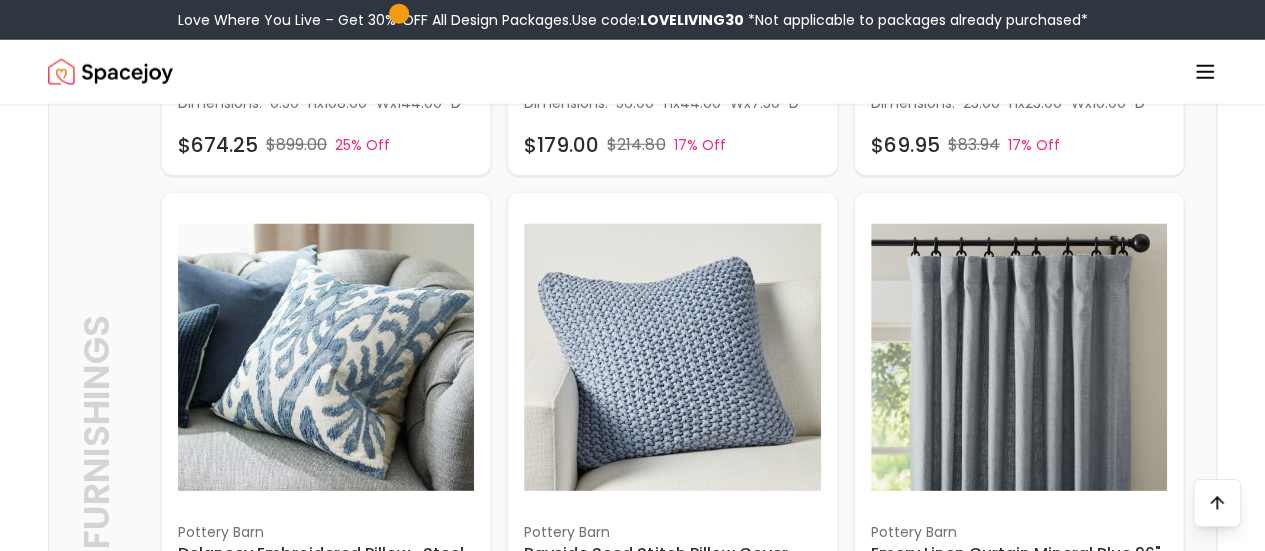 click on "Spacejoy" at bounding box center [1019, 1594] 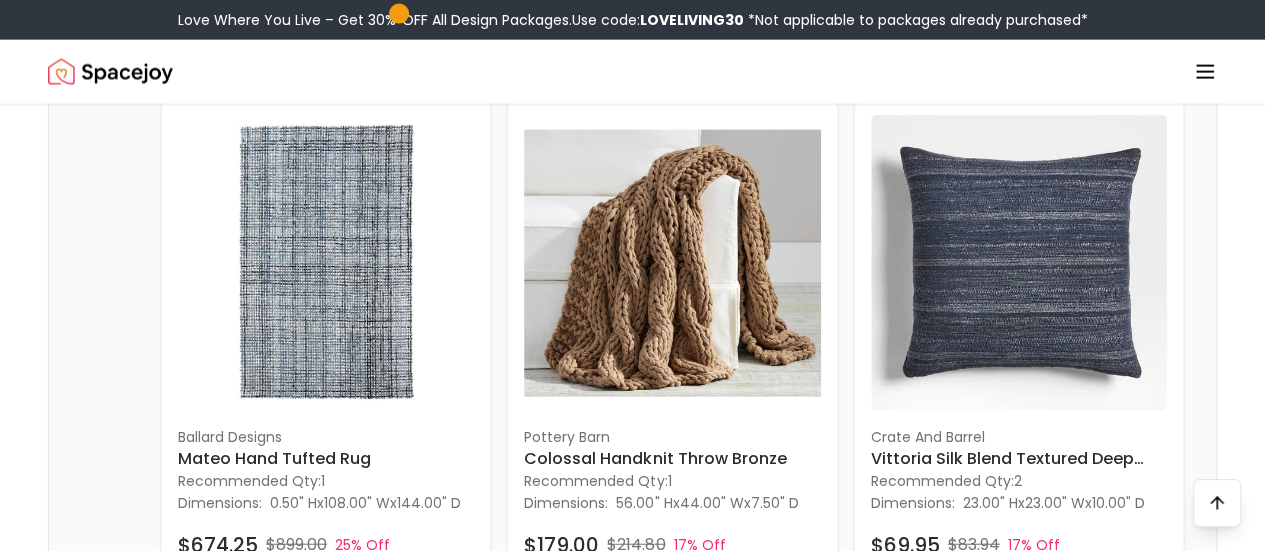 scroll, scrollTop: 2500, scrollLeft: 0, axis: vertical 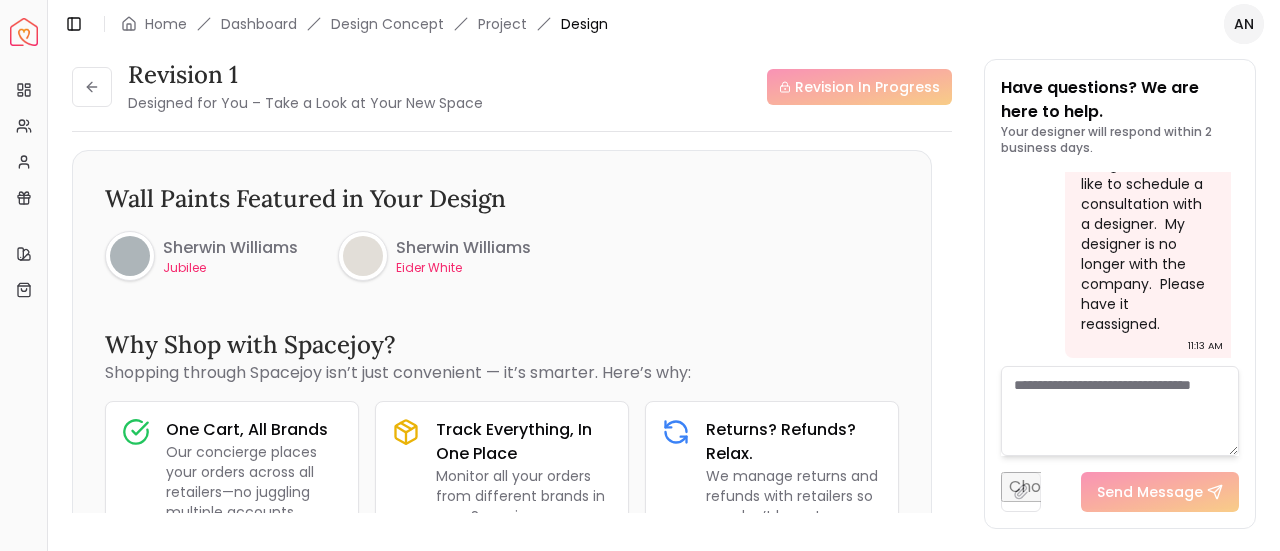 click on "Spacejoy Dashboard Overview Projects My Referrals My Profile Gift Card Balance Quick Links My Style My Store Toggle Sidebar Home Dashboard Design Concept Project Design AN Revision 1 Designed for You – Take a Look at Your New Space  Revision In Progress Revision 1 Designed for You – Take a Look at Your New Space  Revision In Progress [FIRST] [LAST] Please listen to the voice note from your designer, outlining the details of your design. Wall Paints Featured in Your Design Sherwin Williams Jubilee Sherwin Williams Eider White Why Shop with Spacejoy? Shopping through Spacejoy isn’t just convenient — it’s smarter. Here’s why: One Cart, All Brands Our concierge places your orders across all retailers—no juggling multiple accounts. Track Everything, In One Place Monitor all your orders from different brands in your Spacejoy dashboard. Returns? Refunds? Relax. We manage returns and refunds with retailers so you don’t have to. Price Match Guarantee Deals Done Right Exclusive Discounts ( 32   Products" at bounding box center (640, 275) 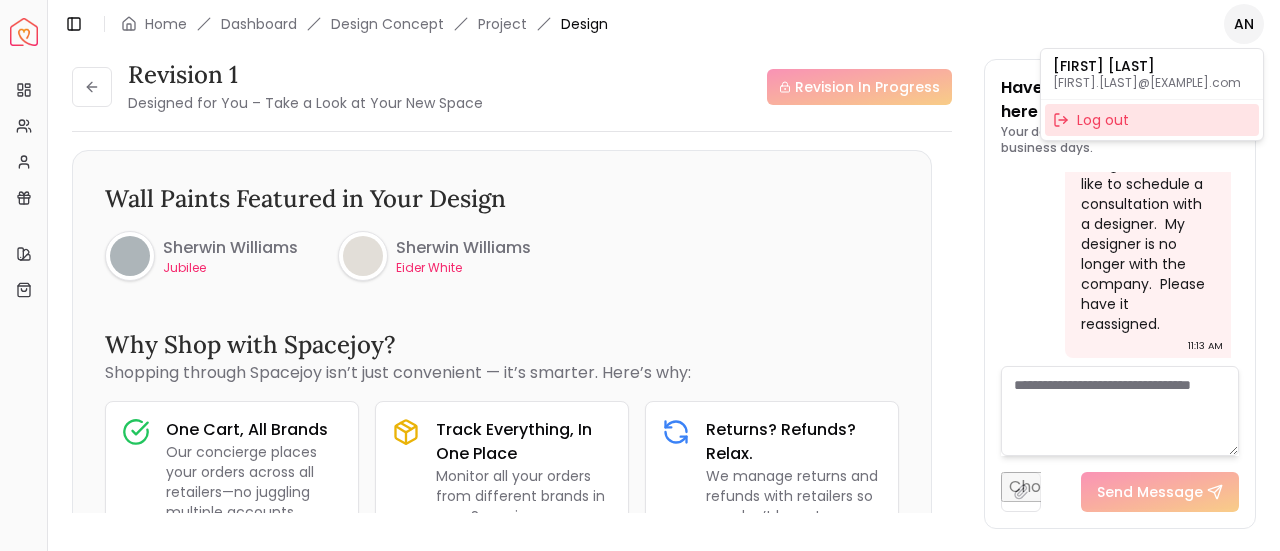 click on "Log out" at bounding box center (1152, 120) 